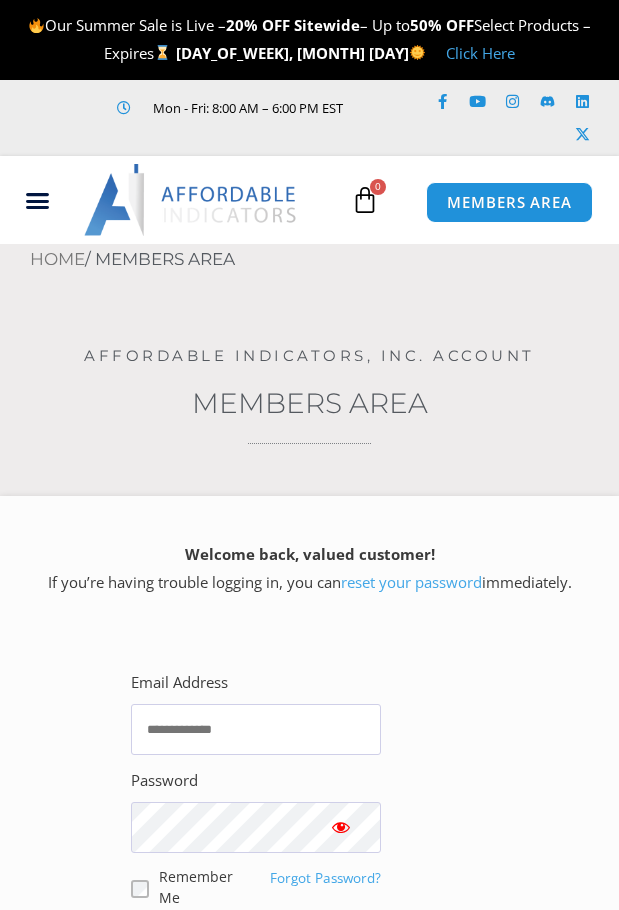 scroll, scrollTop: 0, scrollLeft: 0, axis: both 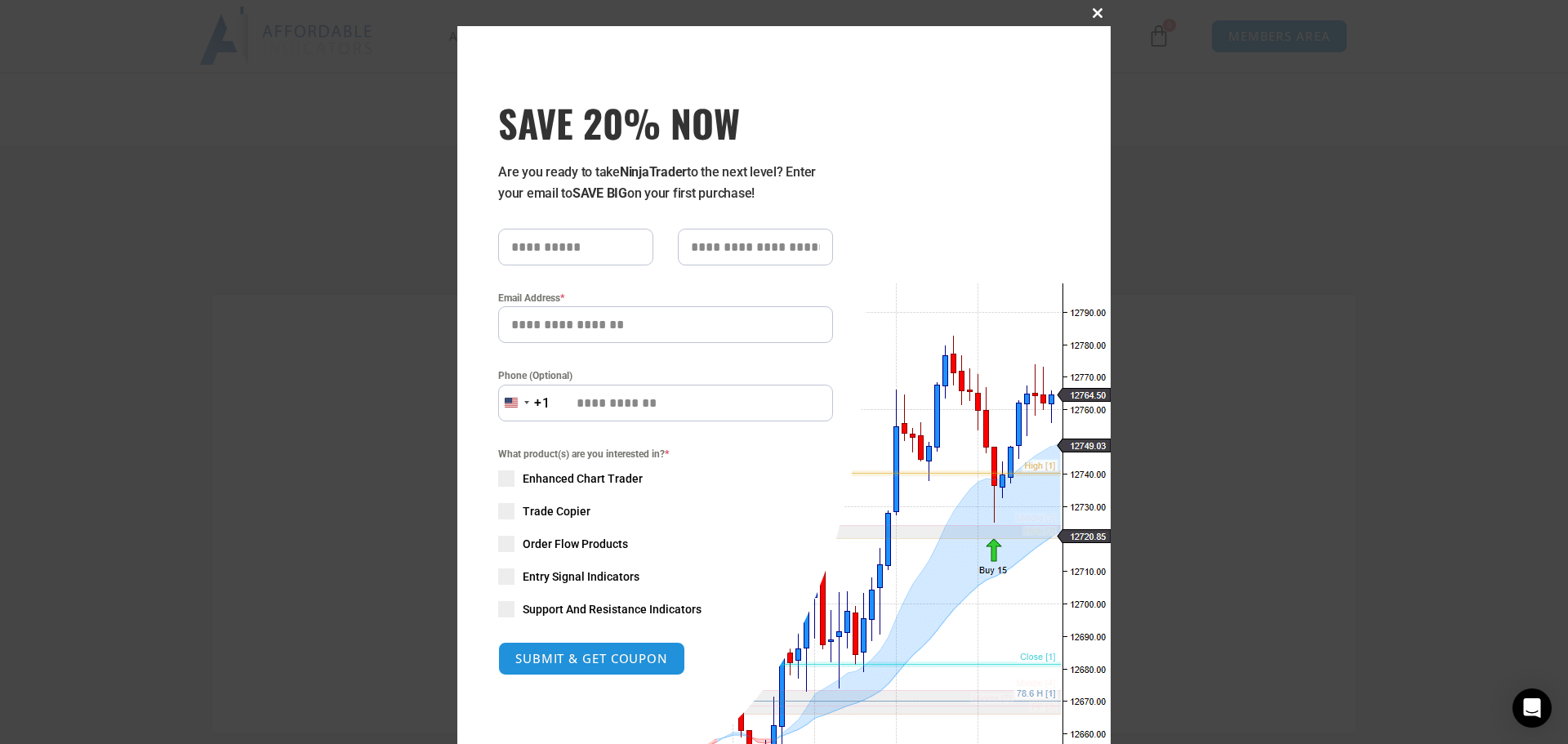 click at bounding box center (1098, 13) 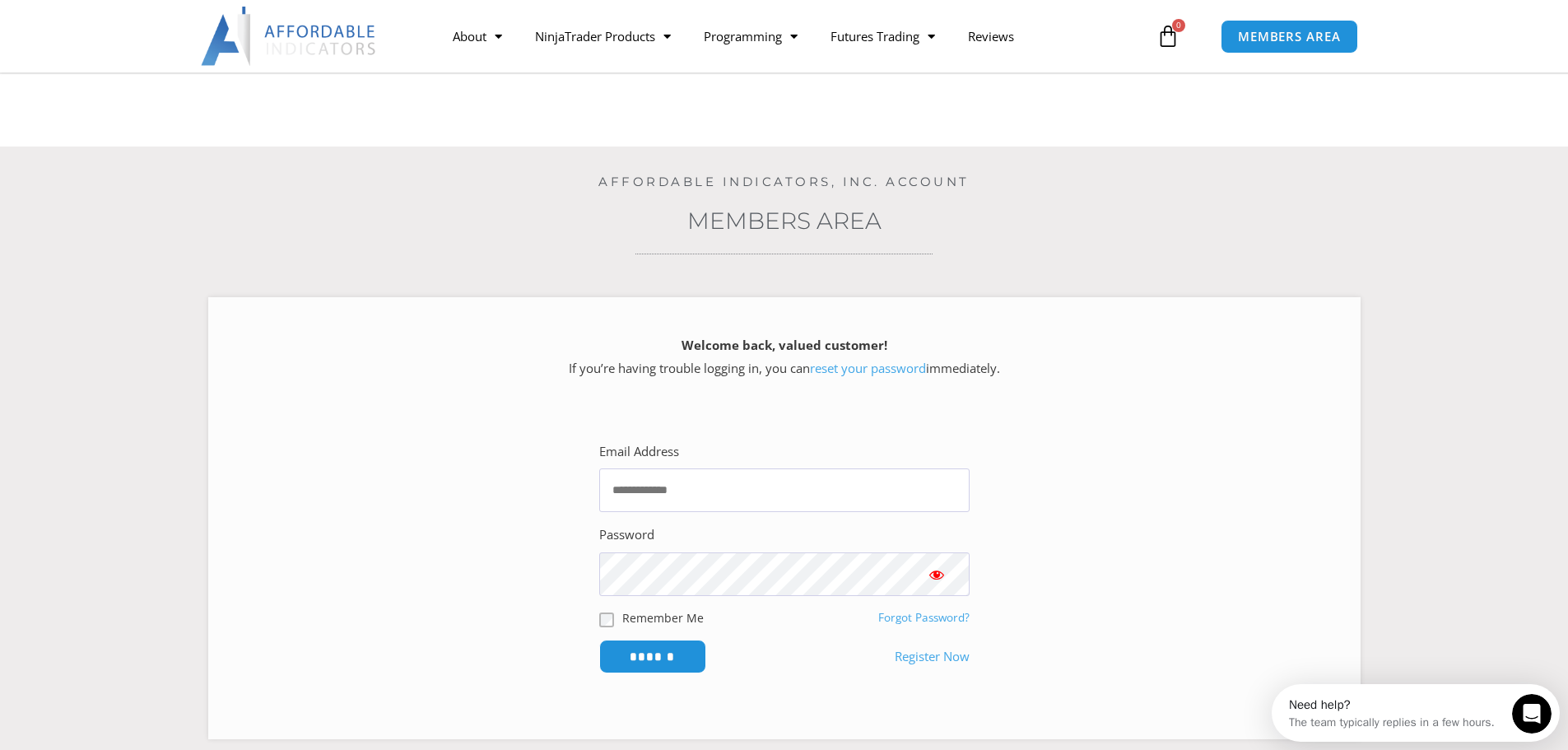 scroll, scrollTop: 0, scrollLeft: 0, axis: both 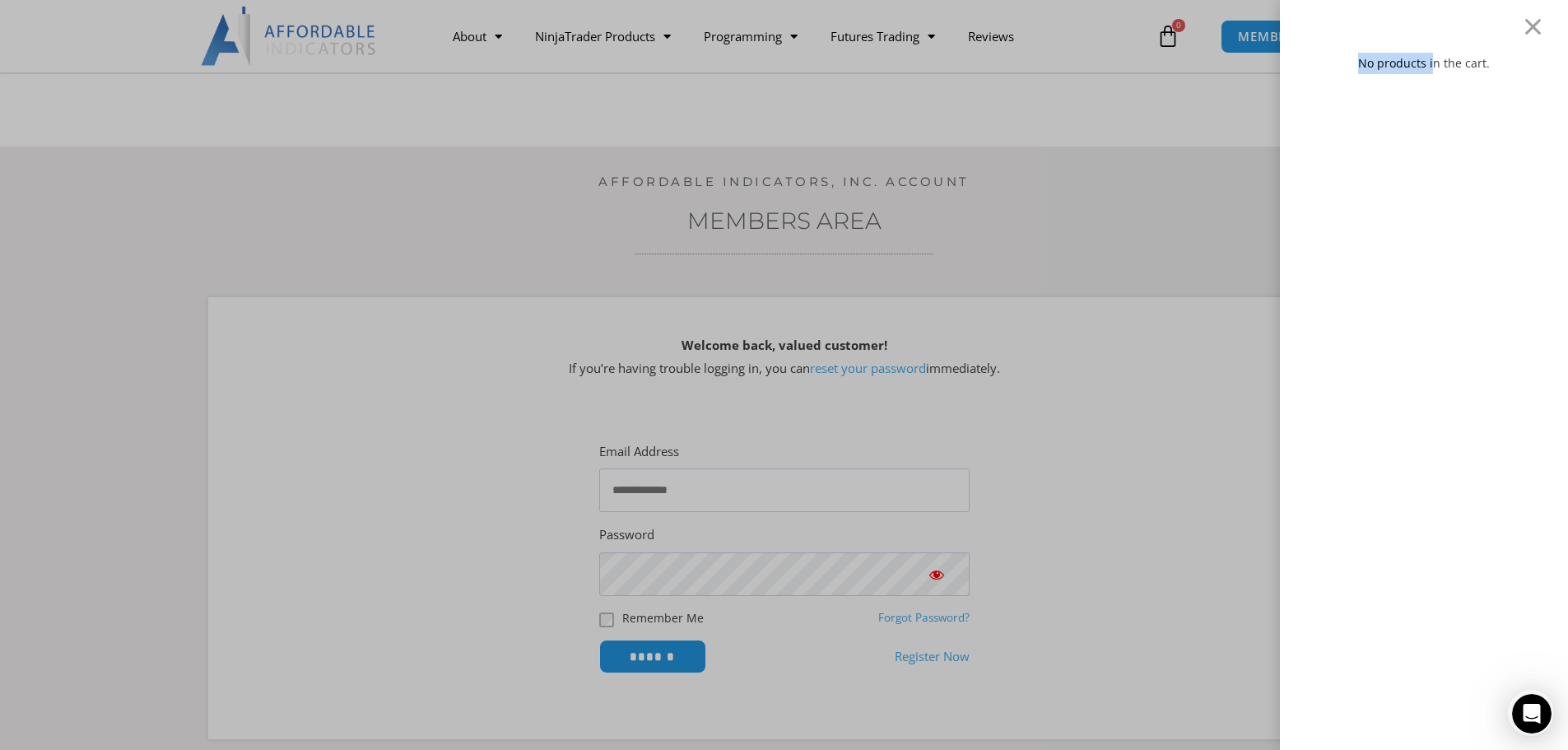 drag, startPoint x: 1085, startPoint y: 51, endPoint x: 1453, endPoint y: 48, distance: 368.01223 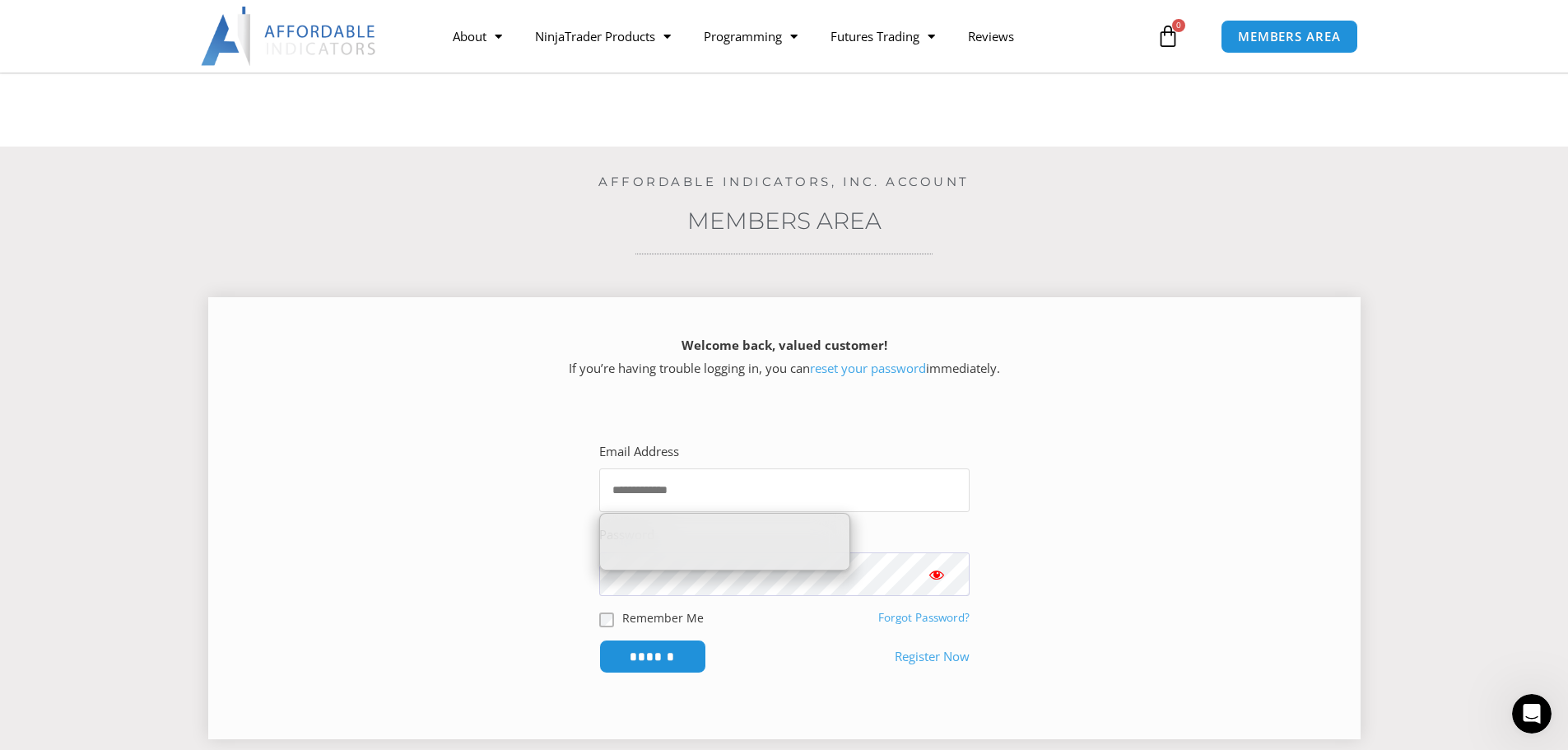 click on "Email Address" at bounding box center (784, 490) 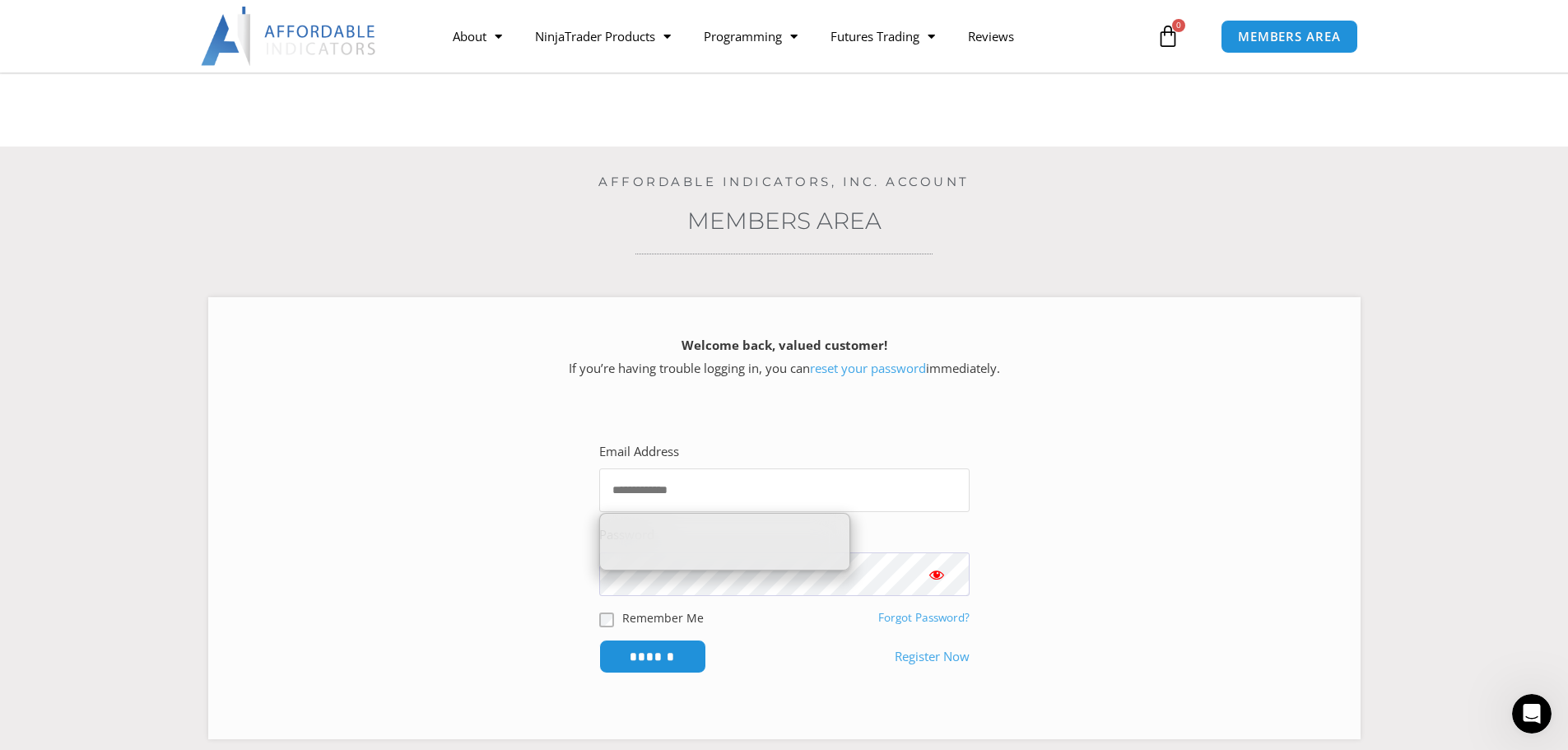 type on "**********" 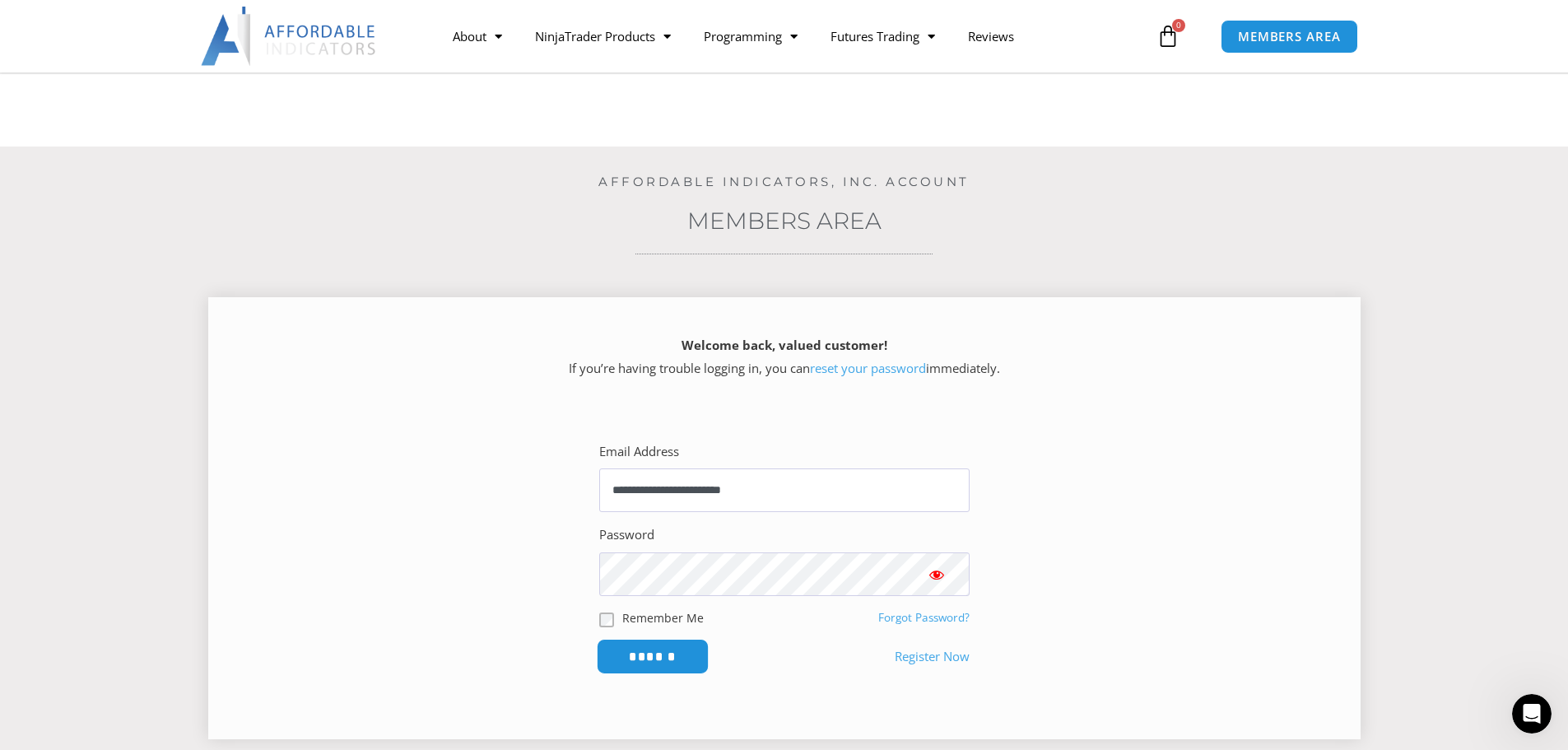 click on "******" at bounding box center [652, 656] 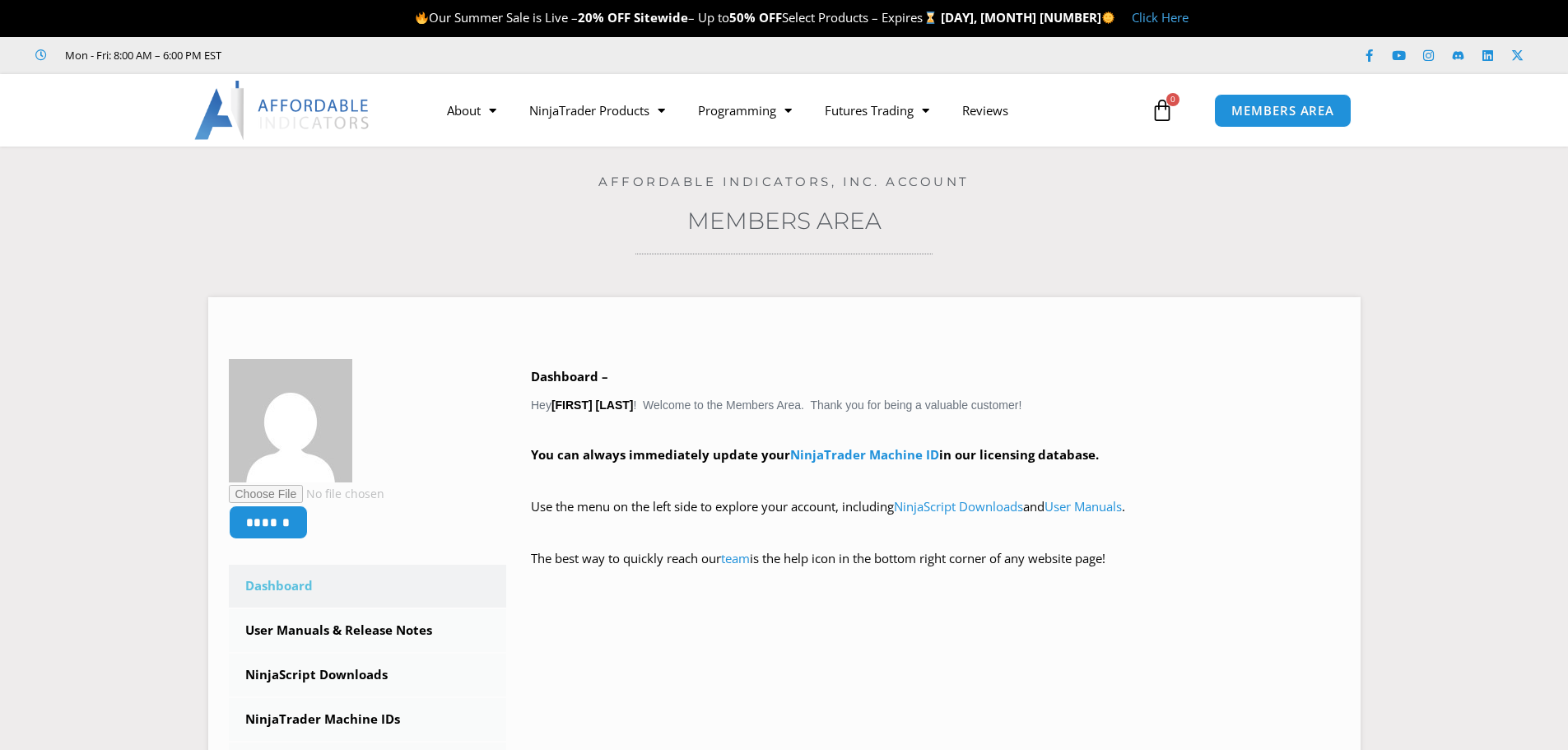 scroll, scrollTop: 0, scrollLeft: 0, axis: both 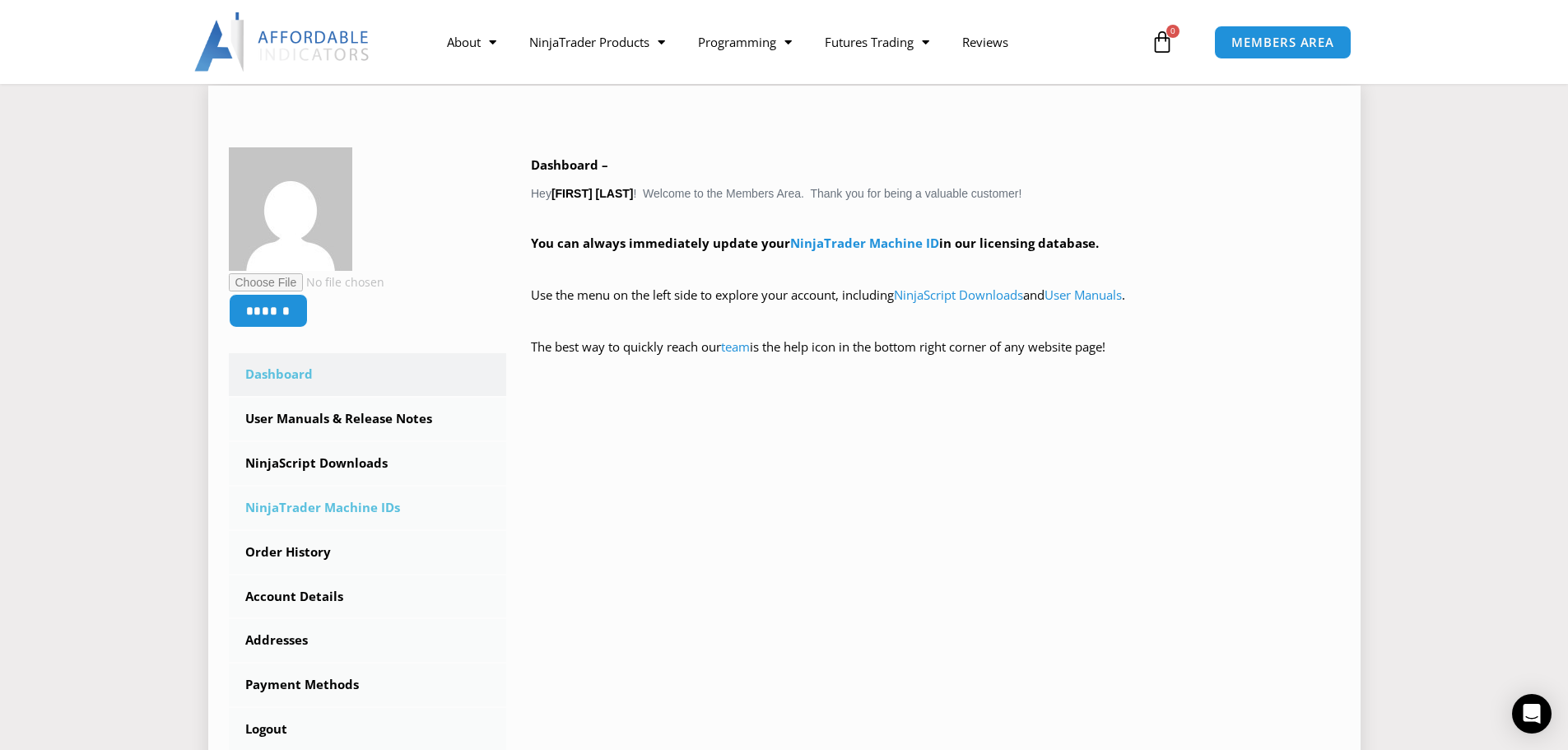 click on "NinjaTrader Machine IDs" at bounding box center (368, 508) 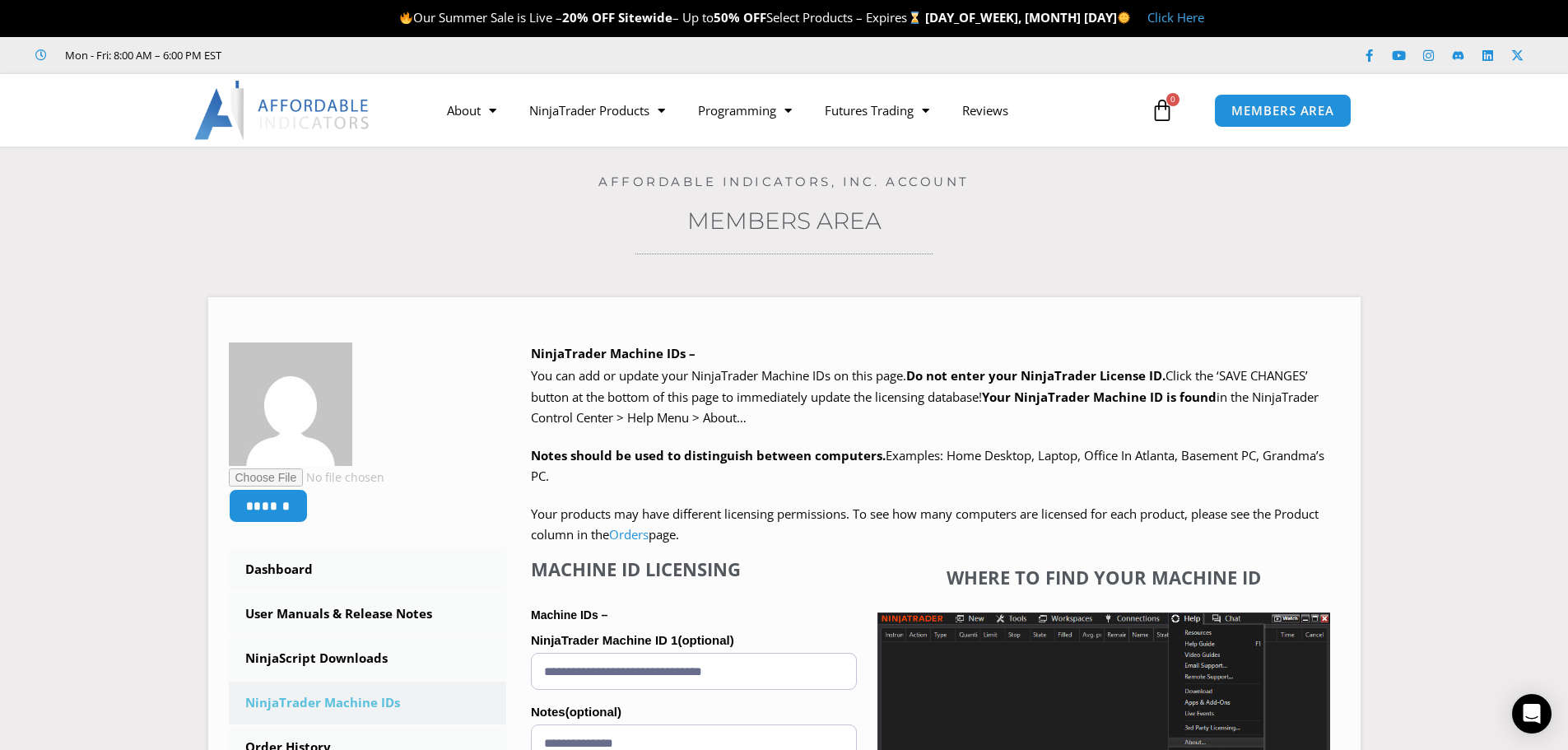 scroll, scrollTop: 0, scrollLeft: 0, axis: both 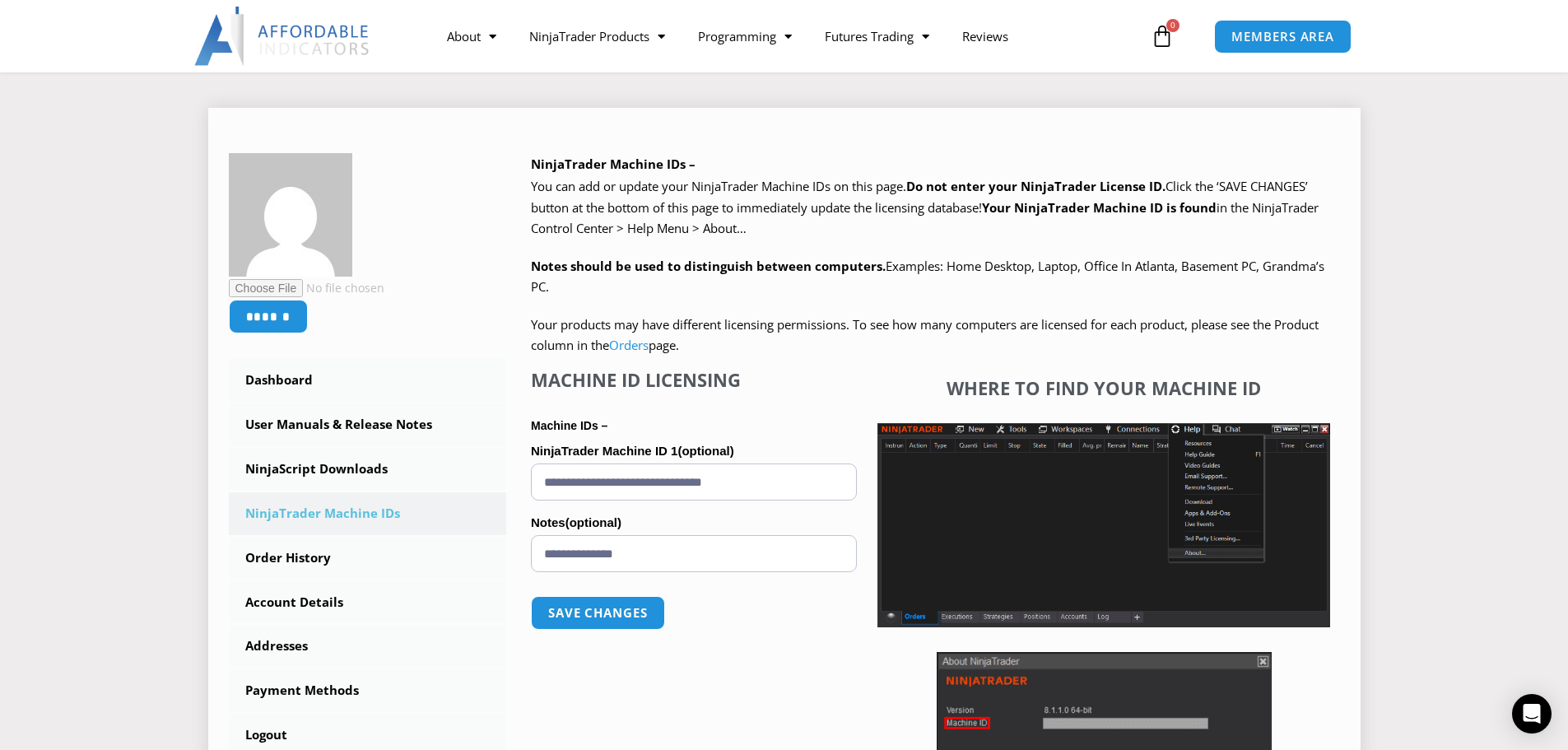 click on "**********" at bounding box center (694, 482) 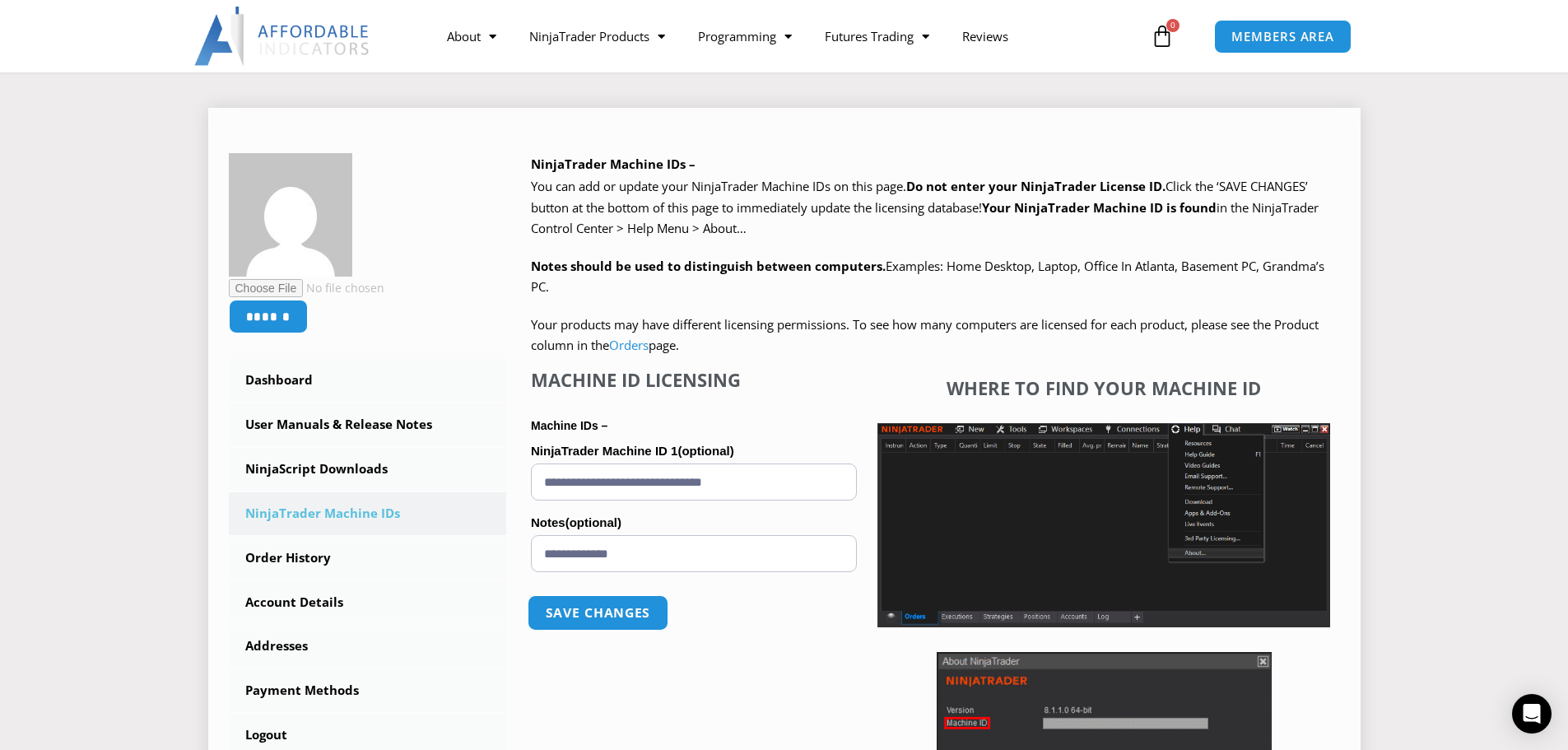 type on "**********" 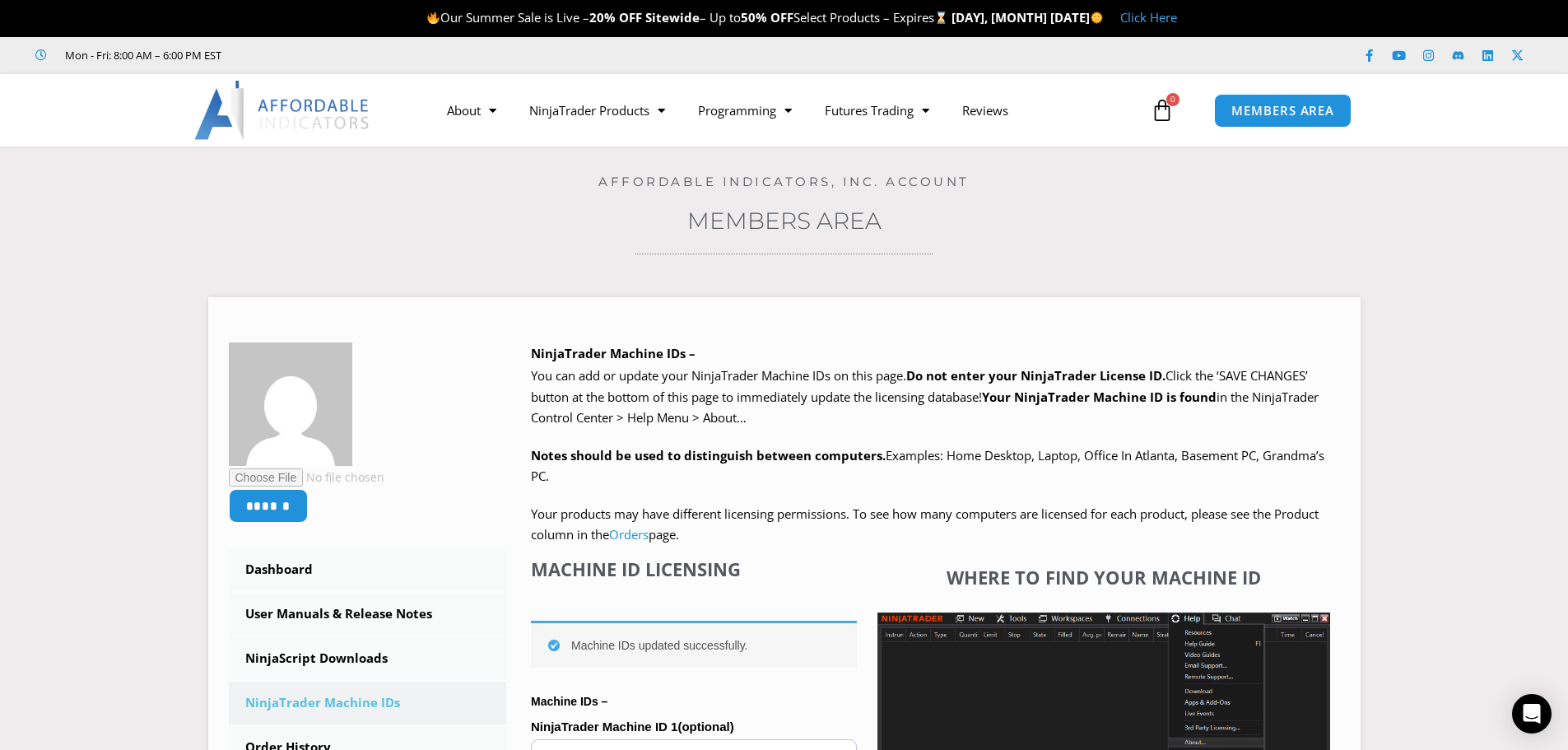 scroll, scrollTop: 0, scrollLeft: 0, axis: both 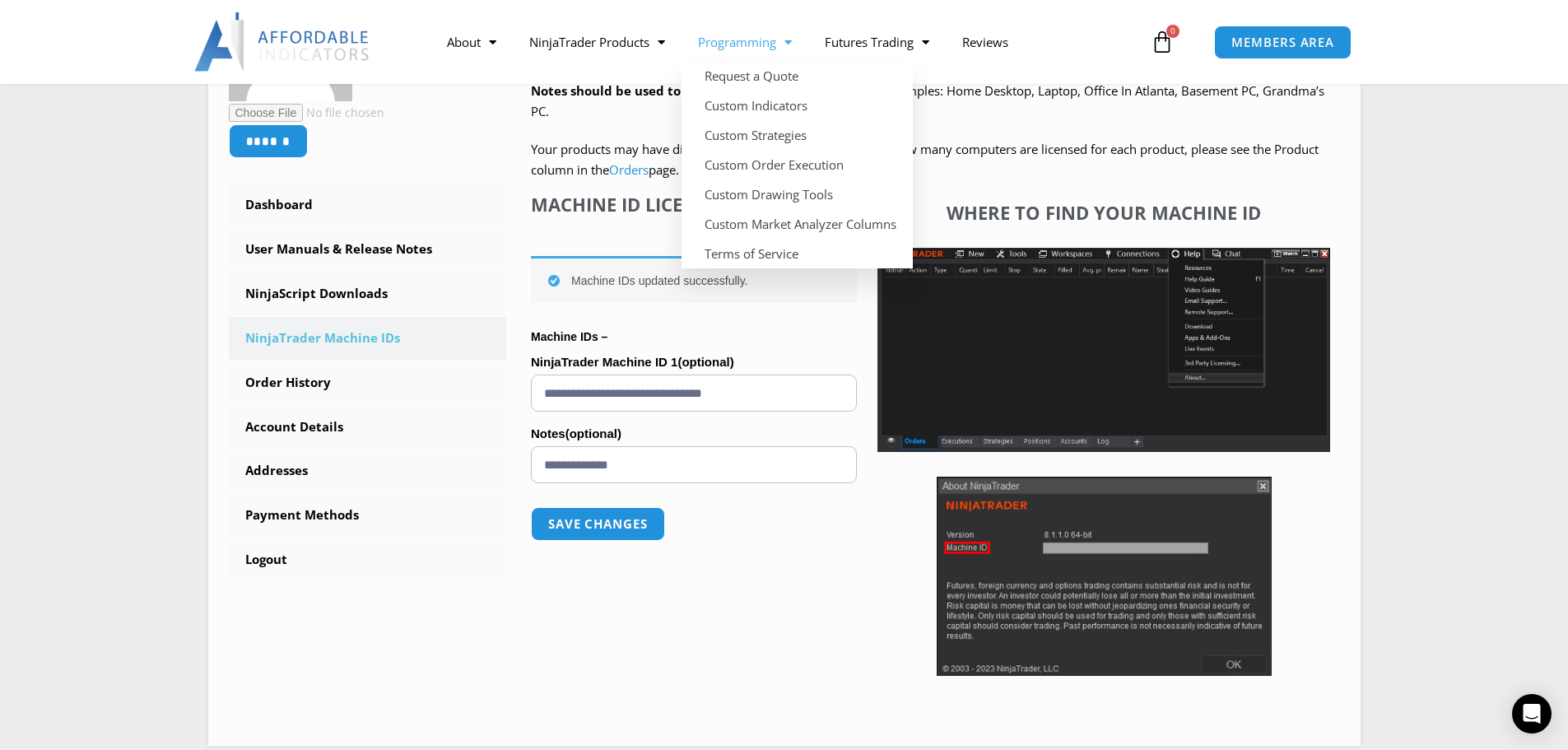 click on "Programming" 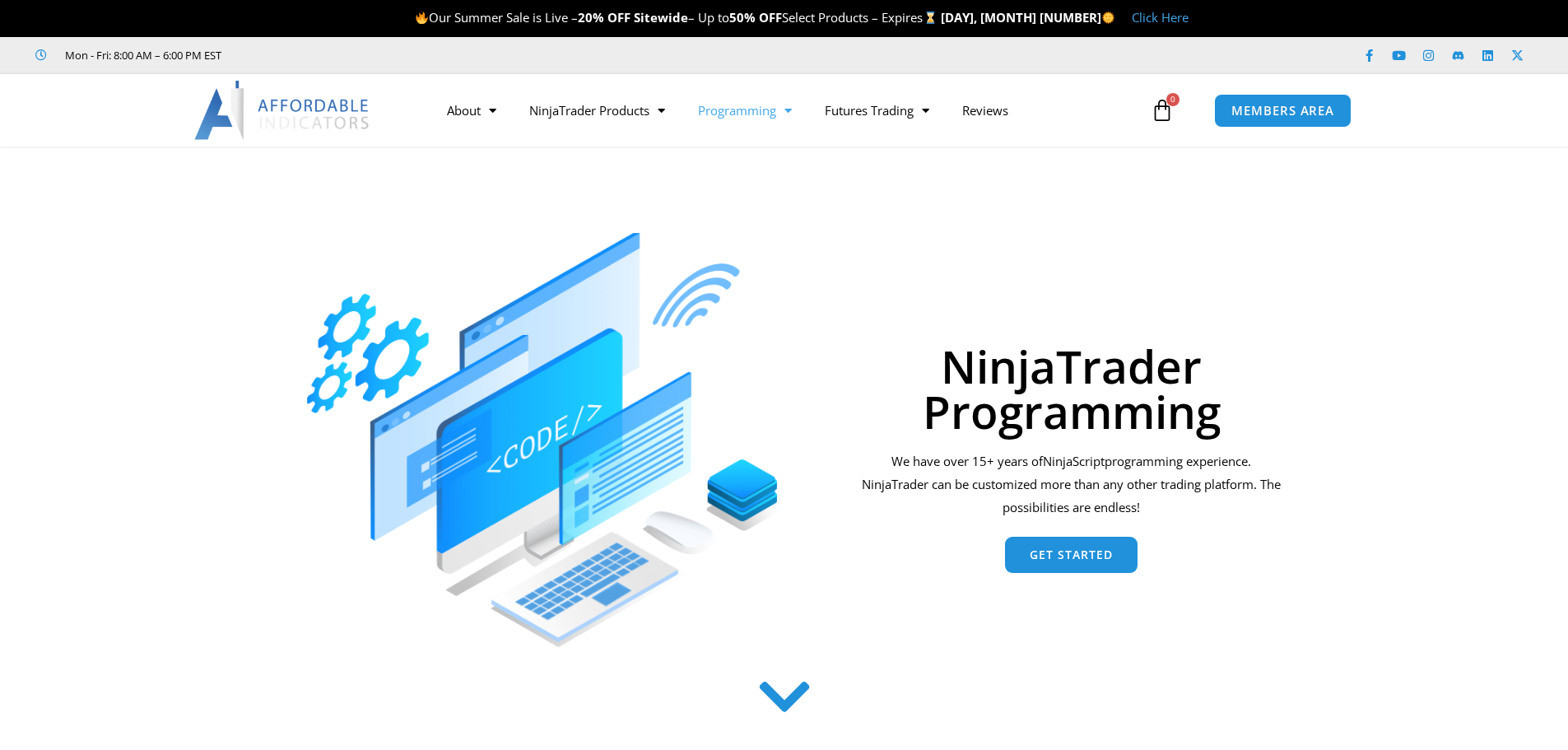 scroll, scrollTop: 0, scrollLeft: 0, axis: both 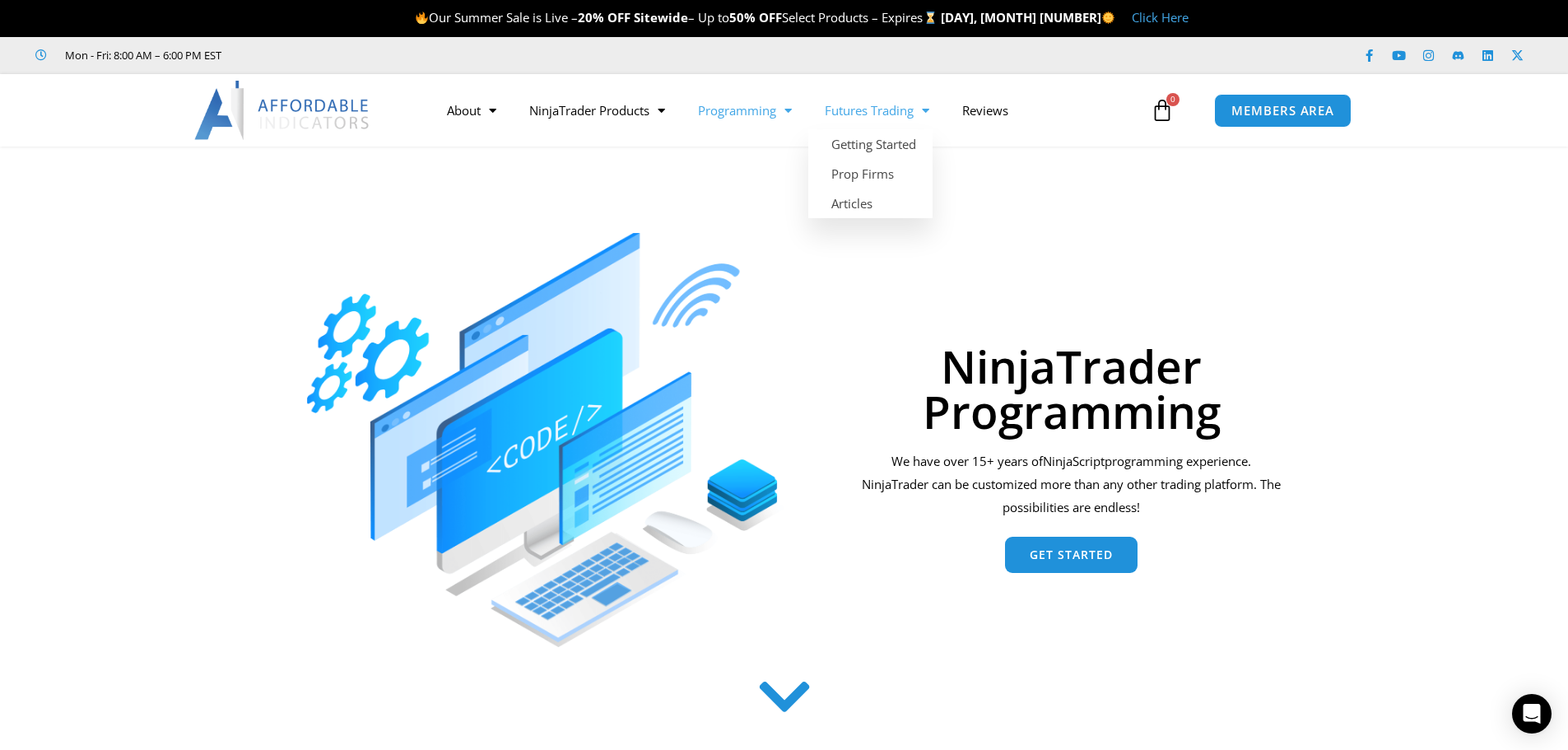 click on "Futures Trading" 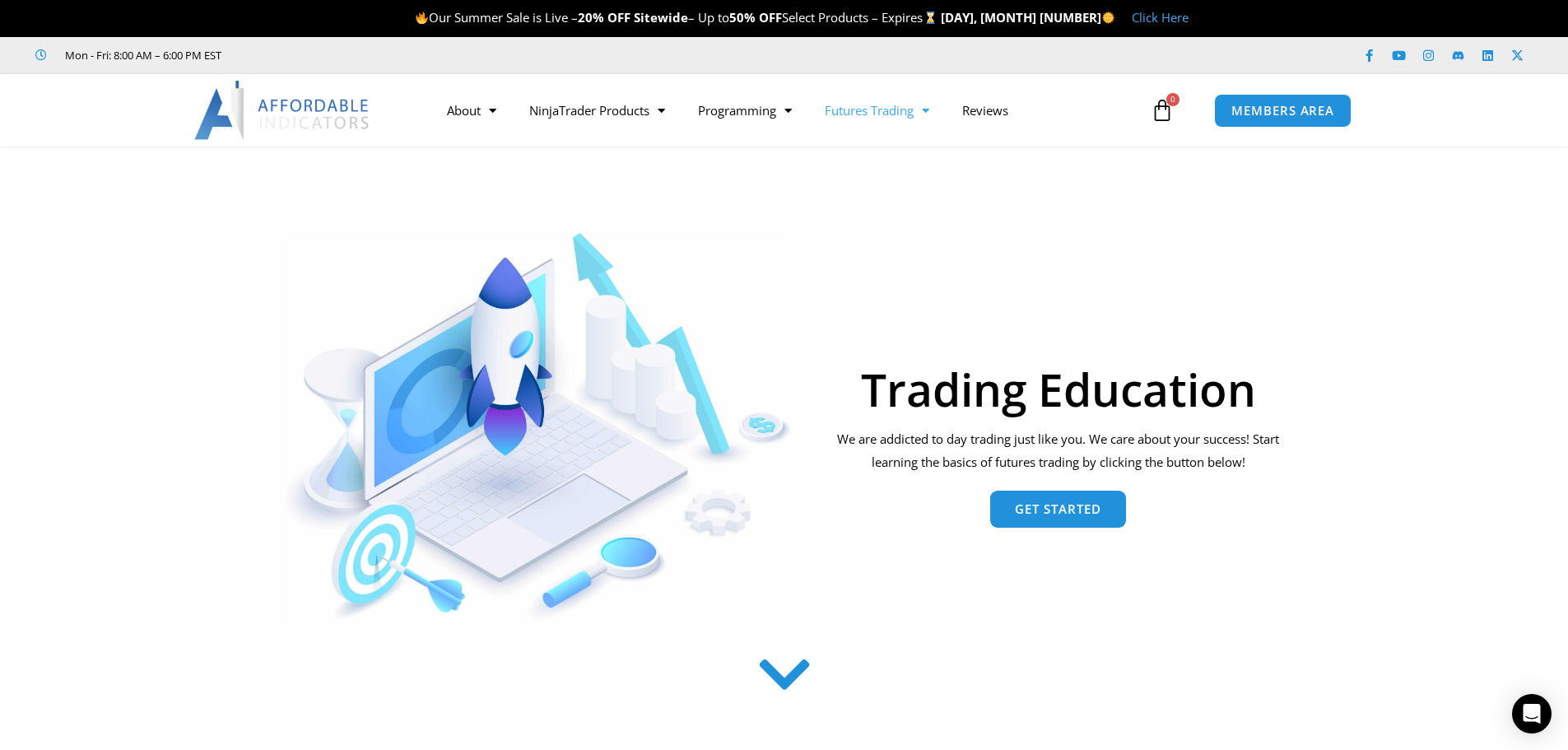 scroll, scrollTop: 0, scrollLeft: 0, axis: both 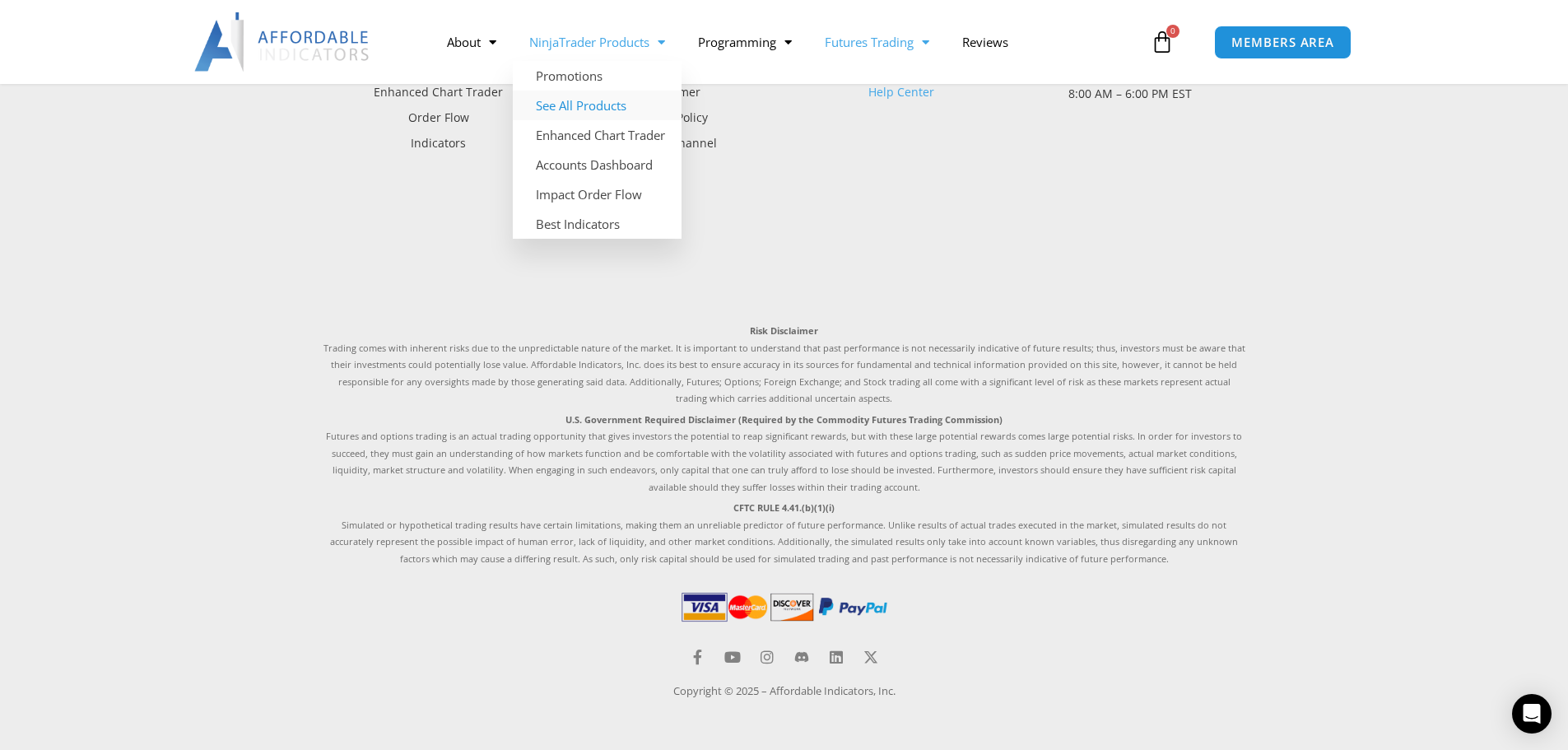click on "See All Products" 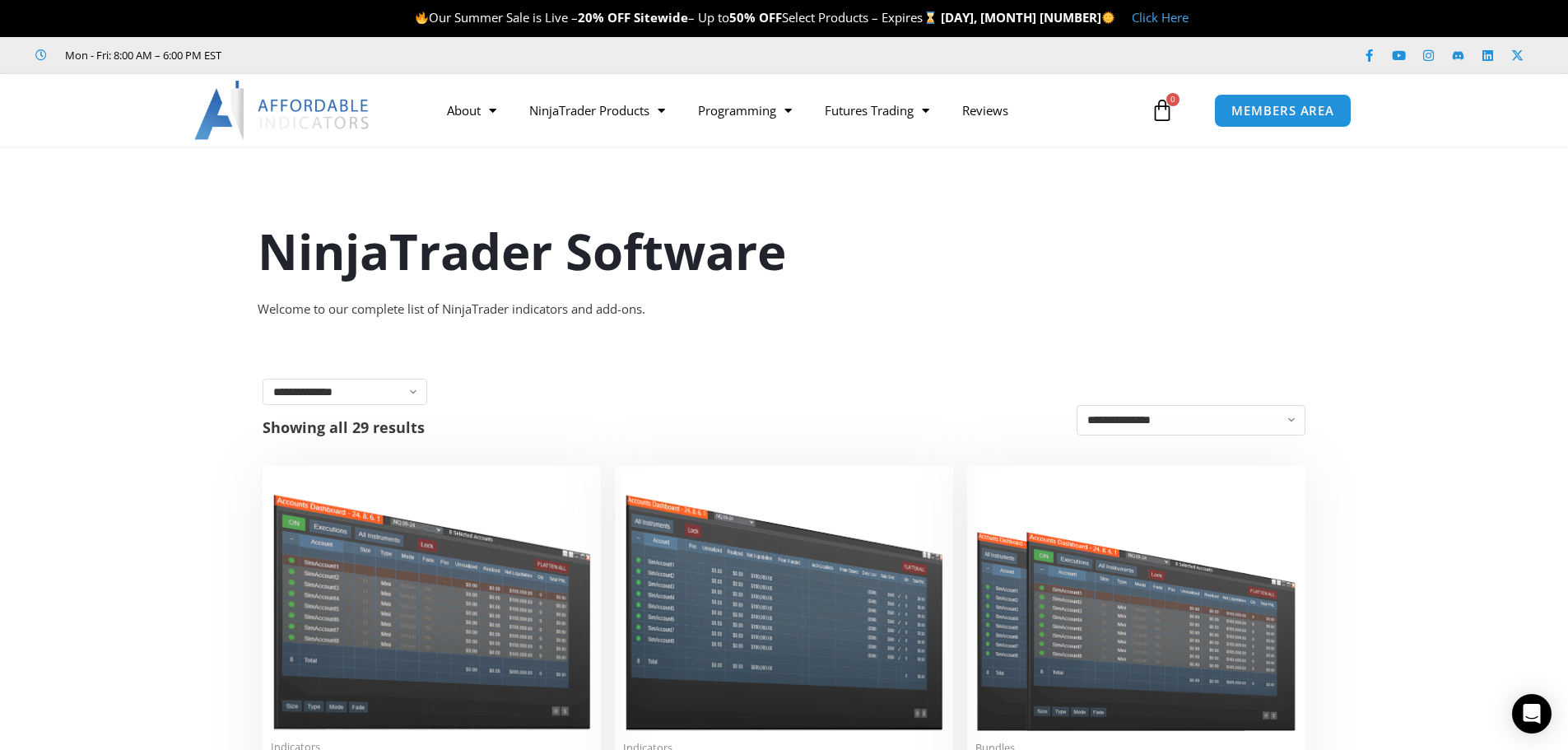 scroll, scrollTop: 0, scrollLeft: 0, axis: both 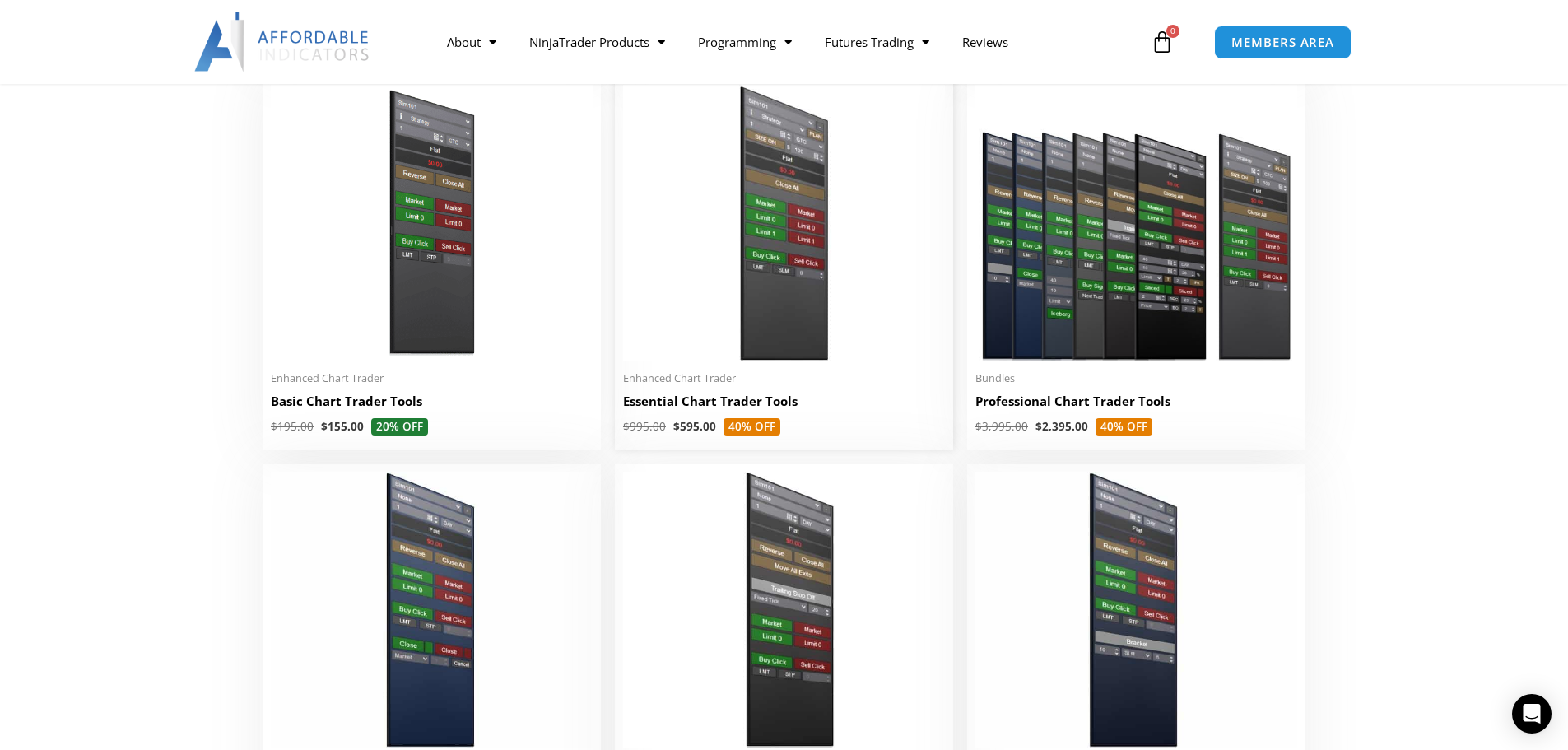 click at bounding box center [784, 223] 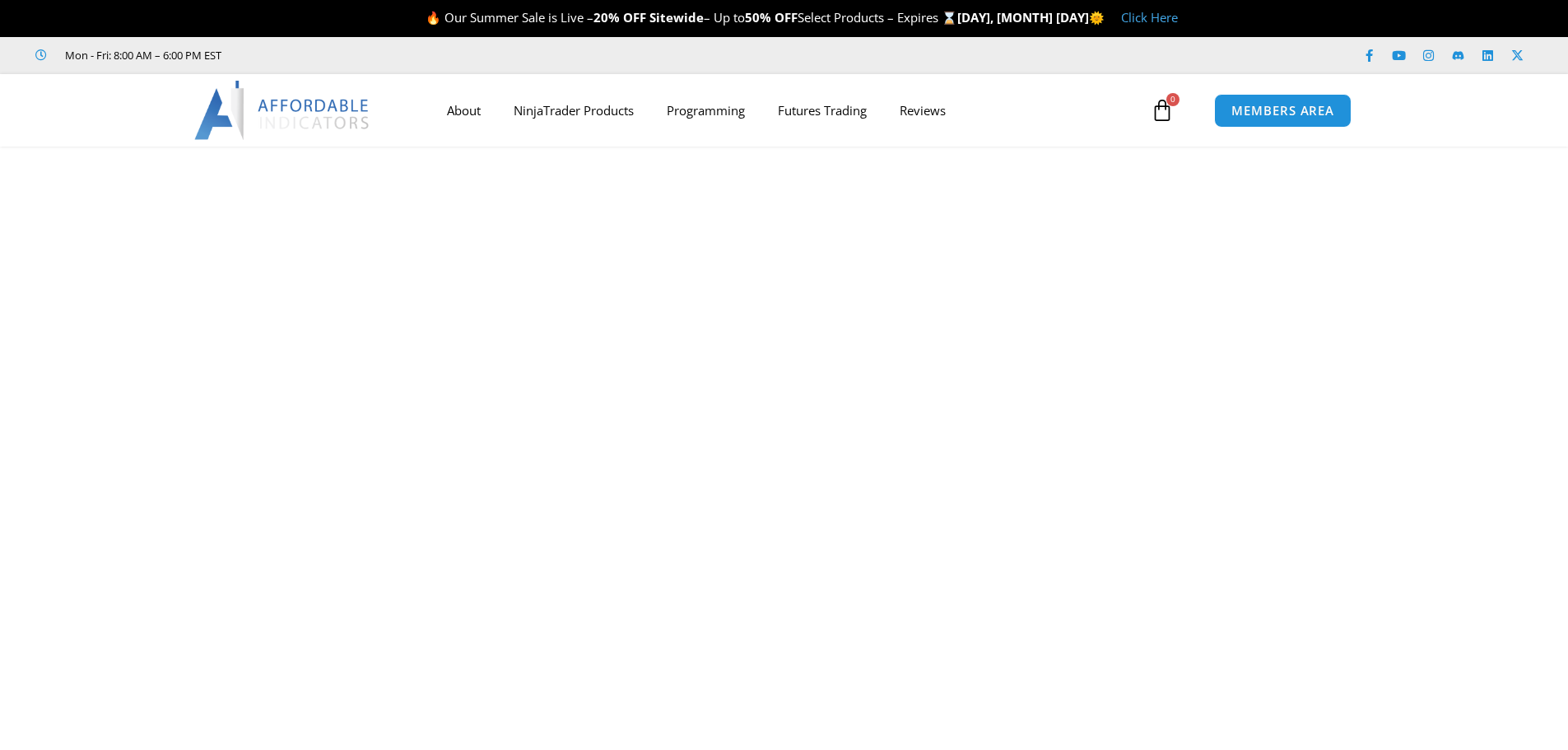 scroll, scrollTop: 0, scrollLeft: 0, axis: both 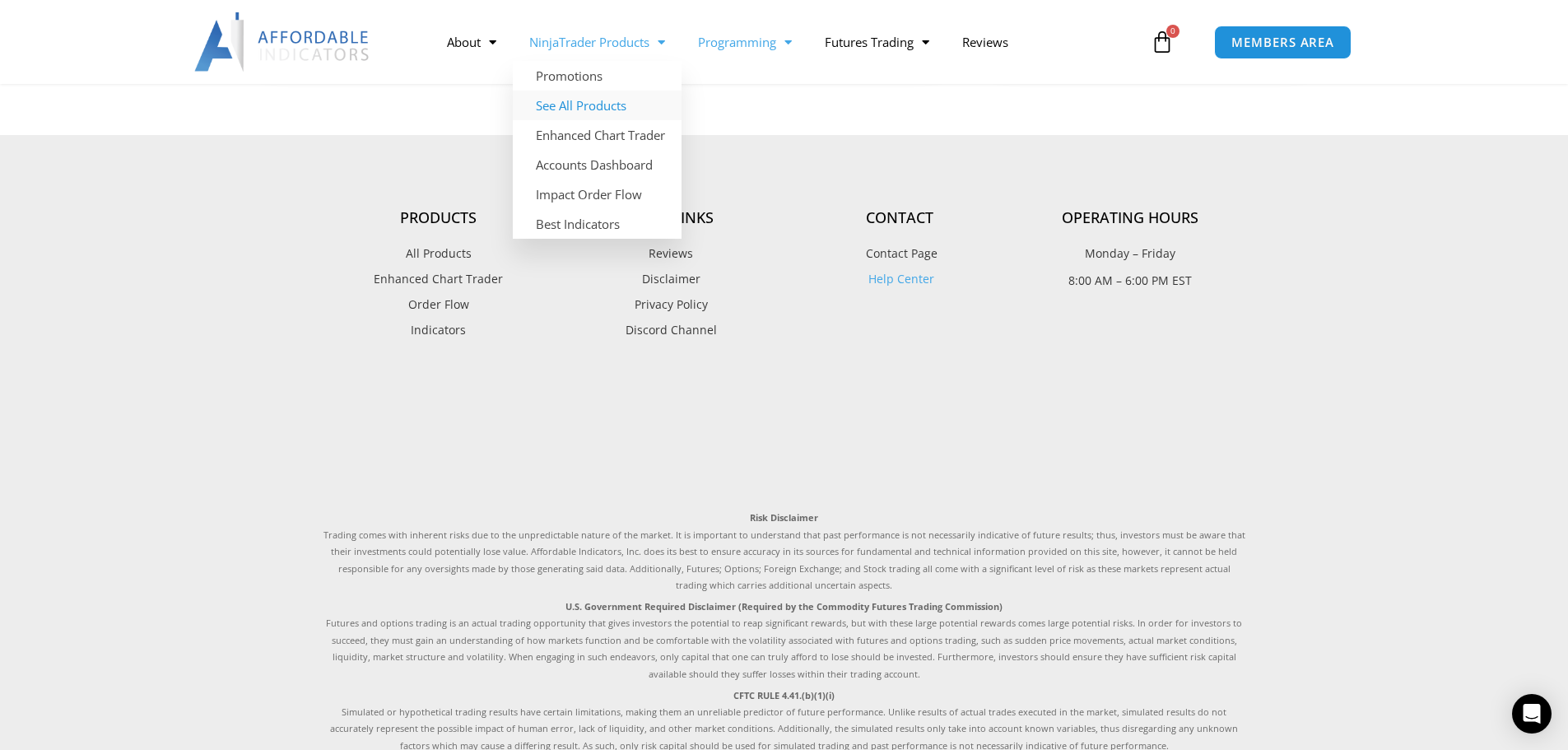 click on "See All Products" 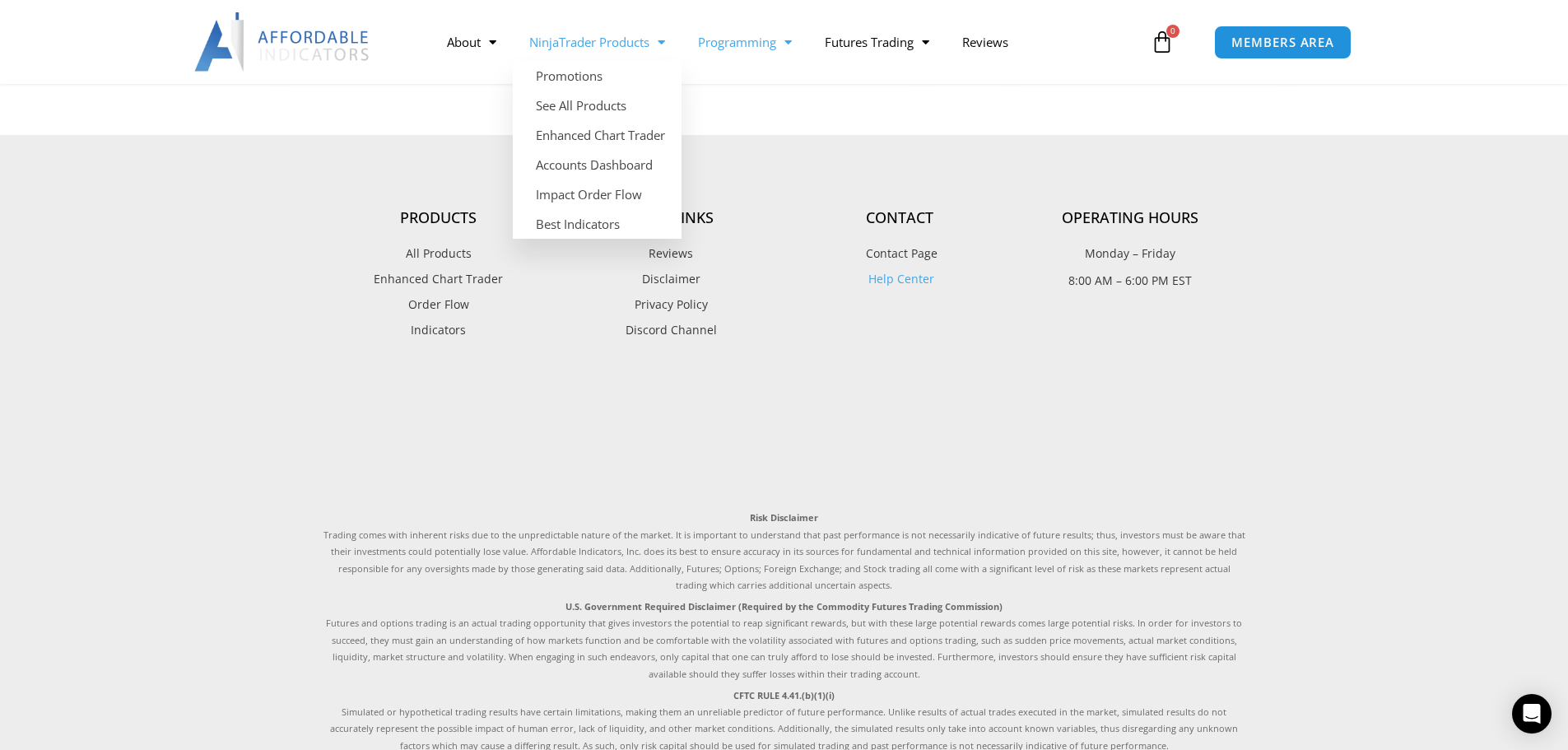 click 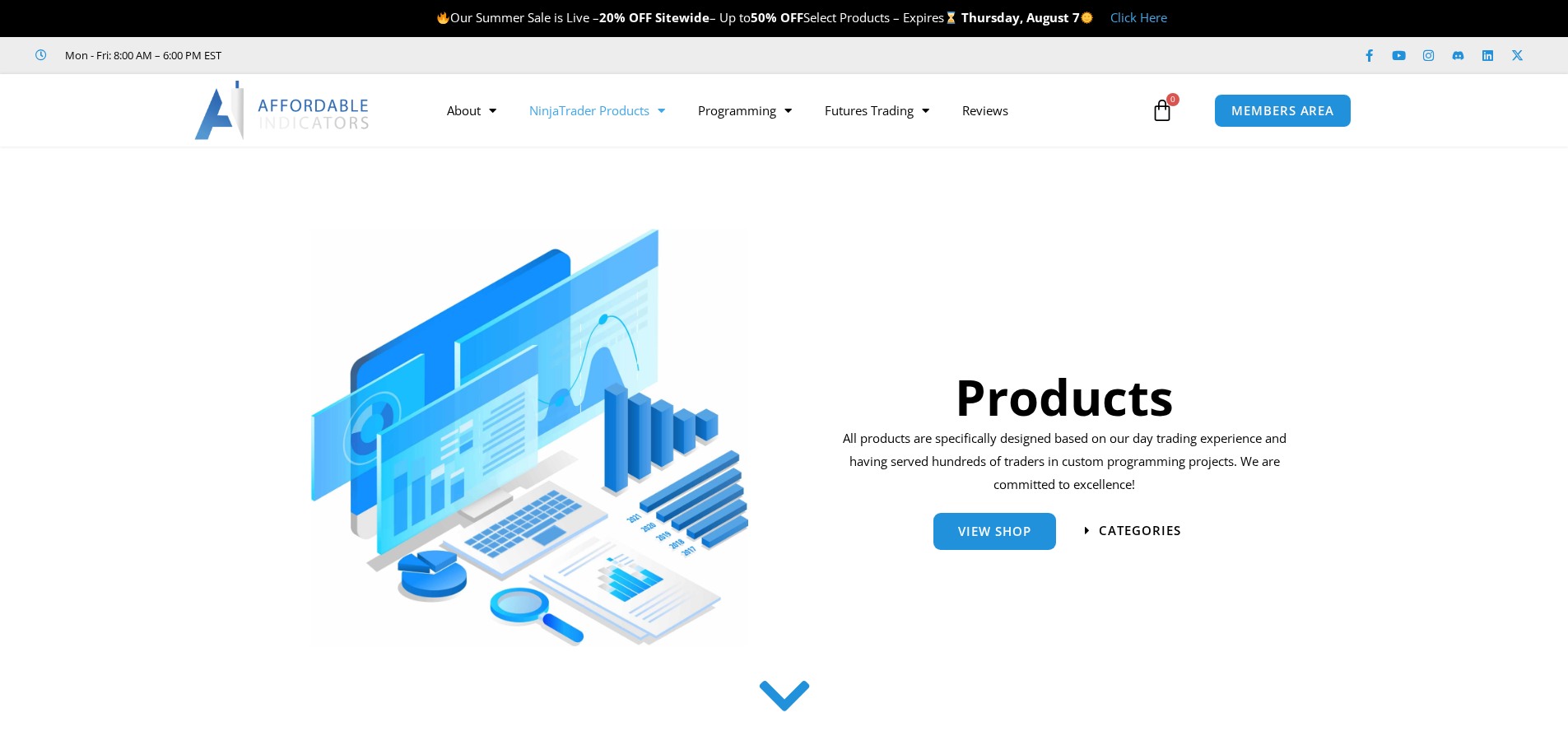 scroll, scrollTop: 0, scrollLeft: 0, axis: both 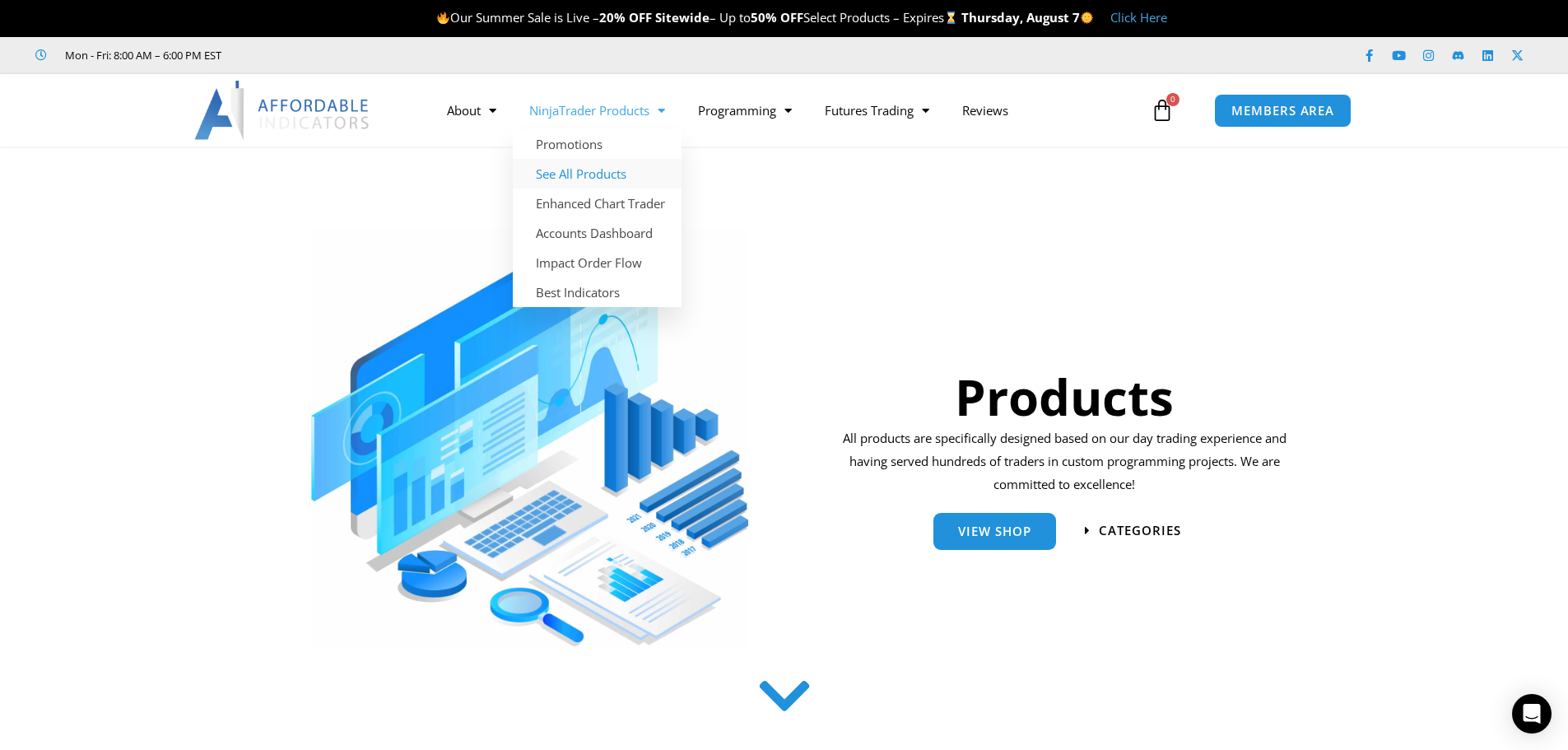 click on "See All Products" 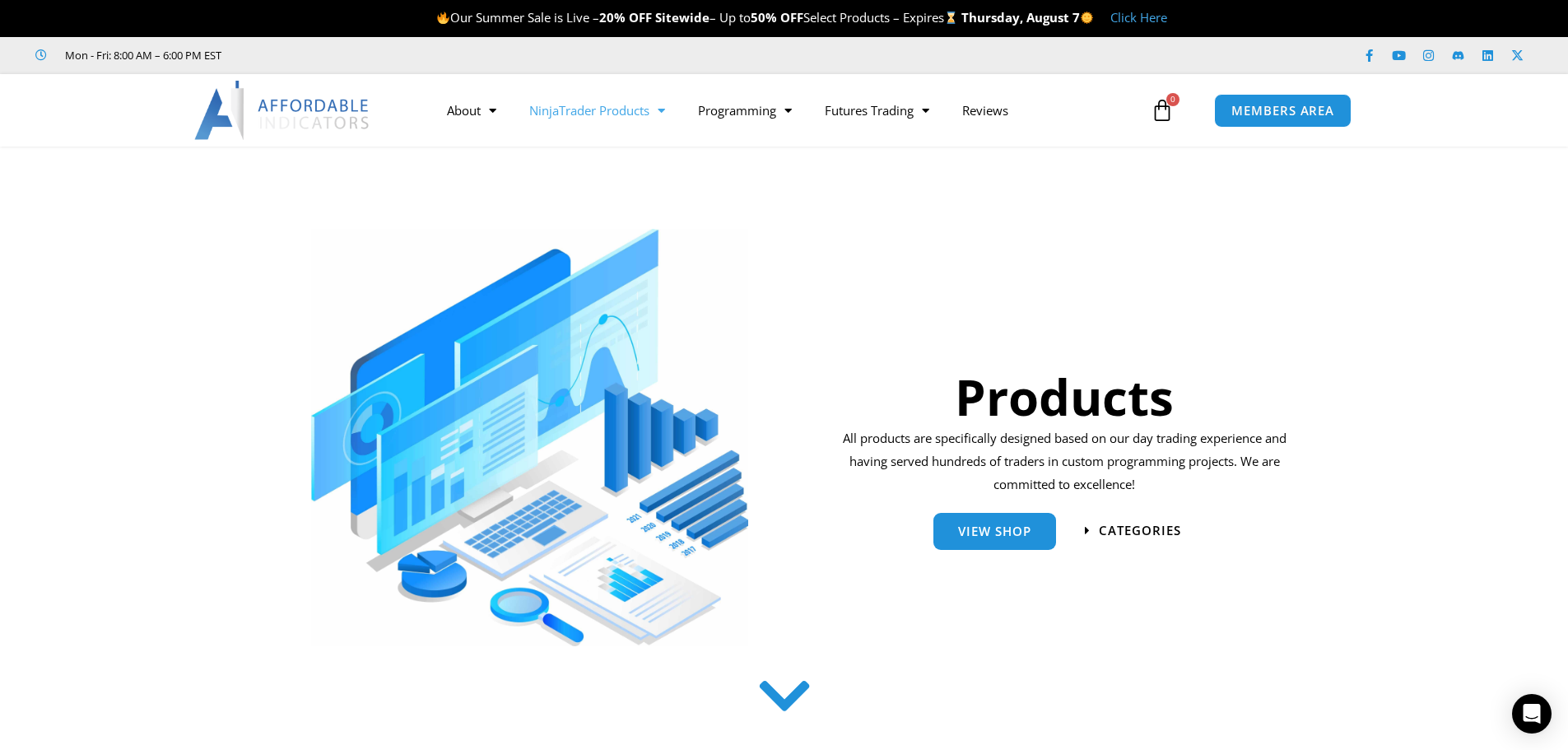 scroll, scrollTop: 233, scrollLeft: 0, axis: vertical 